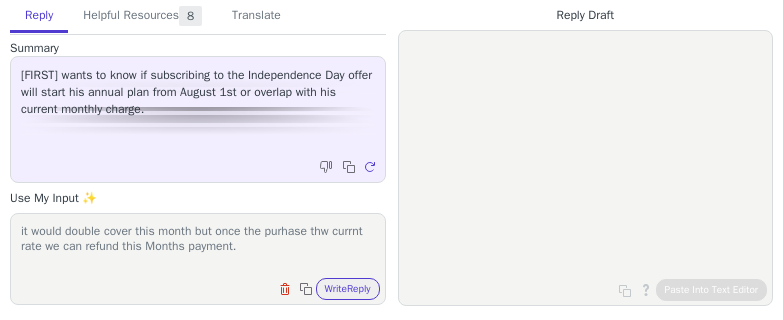 scroll, scrollTop: 0, scrollLeft: 0, axis: both 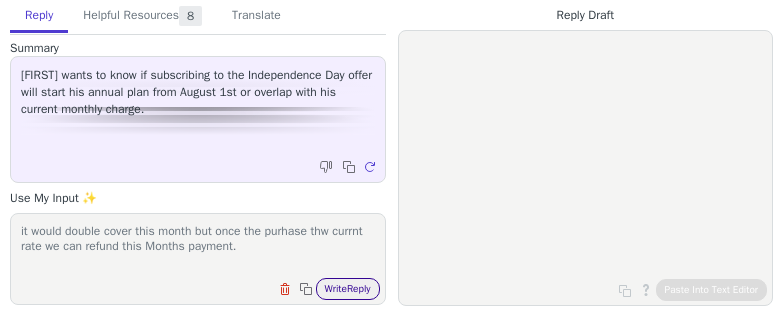 click on "Write  Reply" at bounding box center (348, 289) 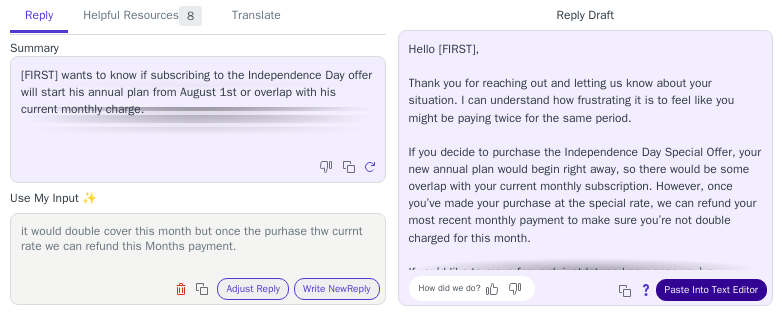 click on "Paste Into Text Editor" at bounding box center [711, 290] 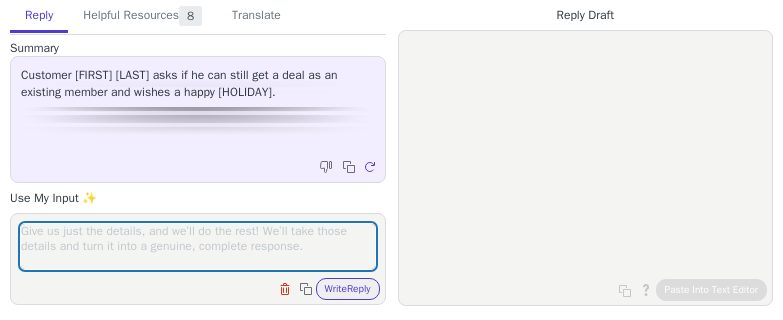 click at bounding box center (198, 246) 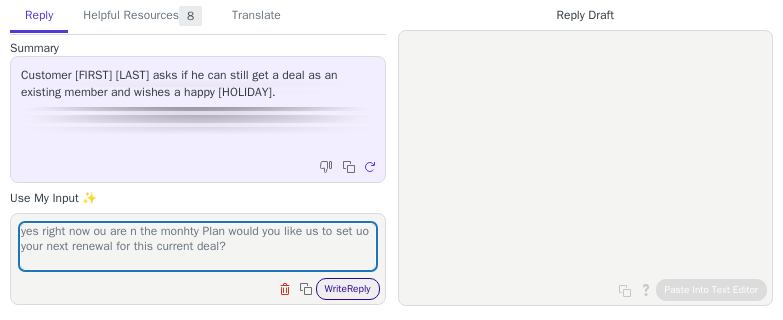 type on "yes right now ou are n the monhty Plan would you like us to set uo your next renewal for this current deal?" 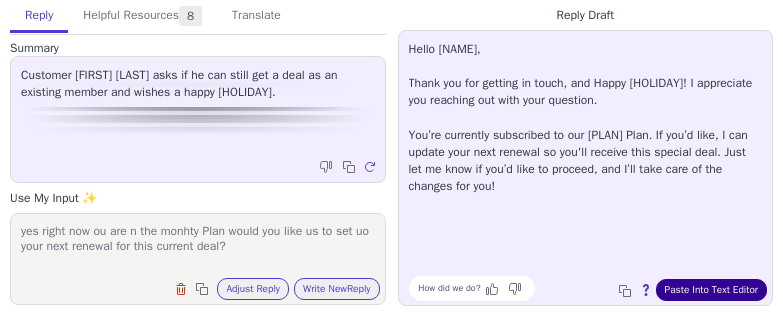 click on "Paste Into Text Editor" at bounding box center (711, 290) 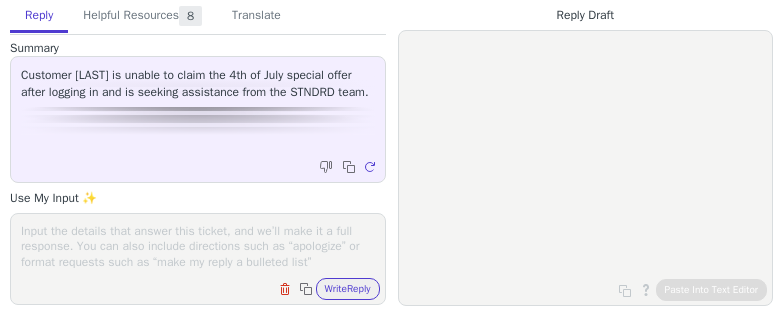 scroll, scrollTop: 0, scrollLeft: 0, axis: both 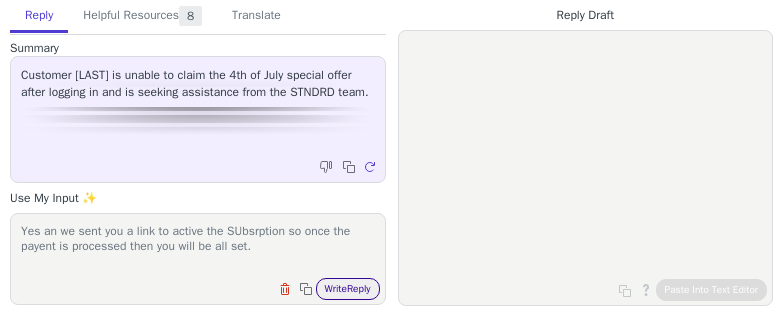 type on "Yes an we sent you a link to active the SUbsrption so once the payent is processed then you will be all set." 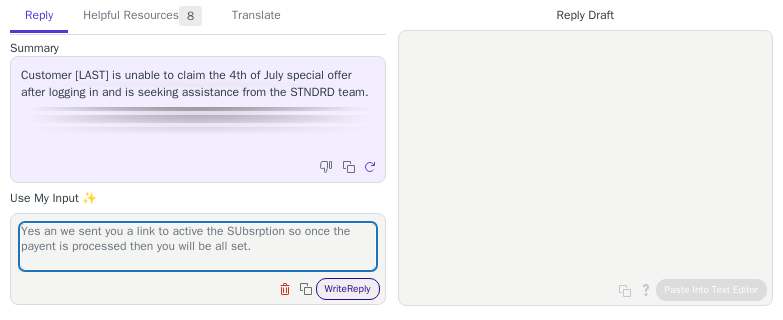 click on "Write  Reply" at bounding box center [348, 289] 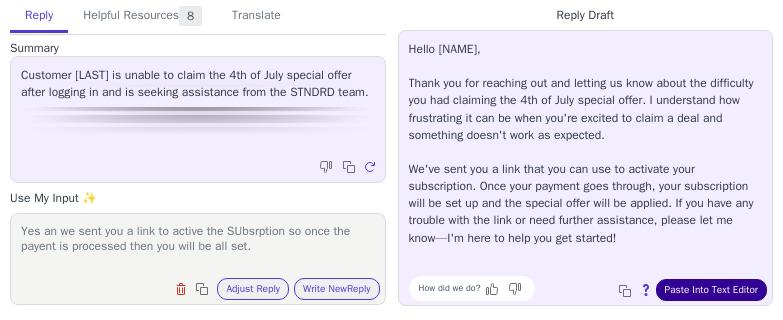 click on "Paste Into Text Editor" at bounding box center (711, 290) 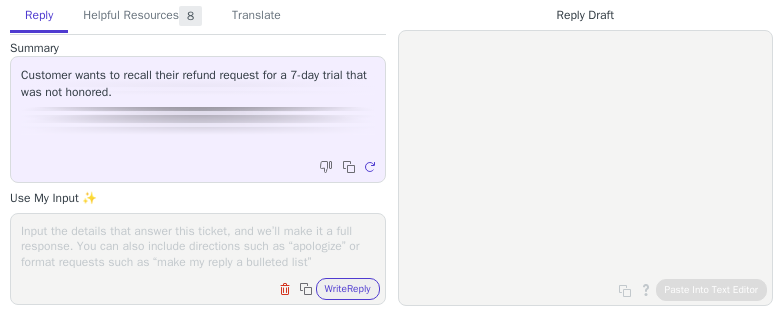 scroll, scrollTop: 0, scrollLeft: 0, axis: both 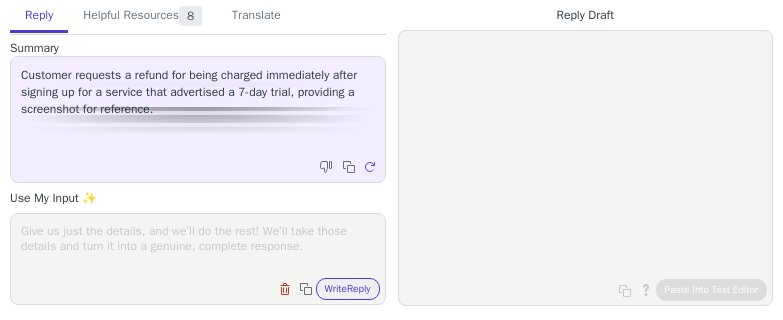 click at bounding box center [198, 246] 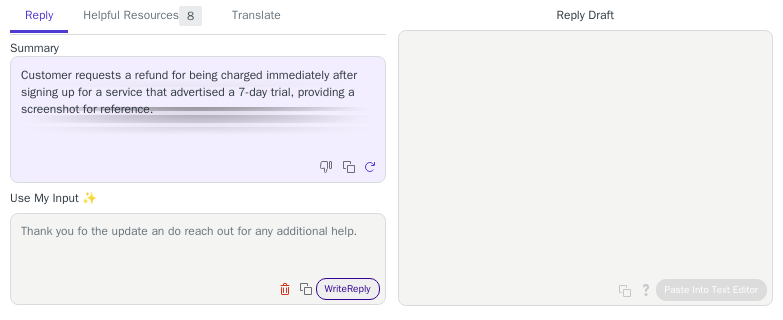 type on "Thank you fo the update an do reach out for any additional help." 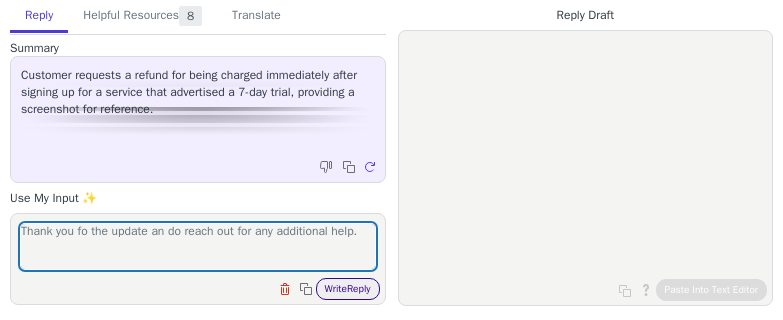 click on "Write  Reply" at bounding box center [348, 289] 